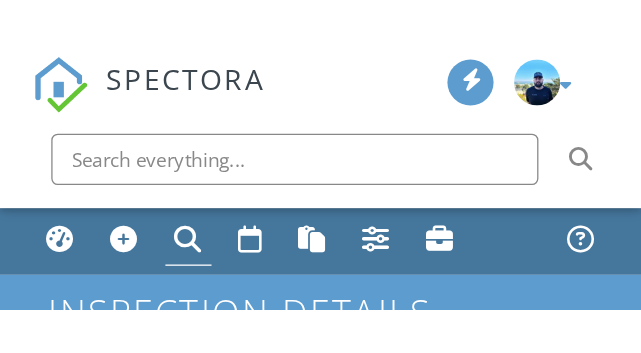 scroll, scrollTop: 0, scrollLeft: 0, axis: both 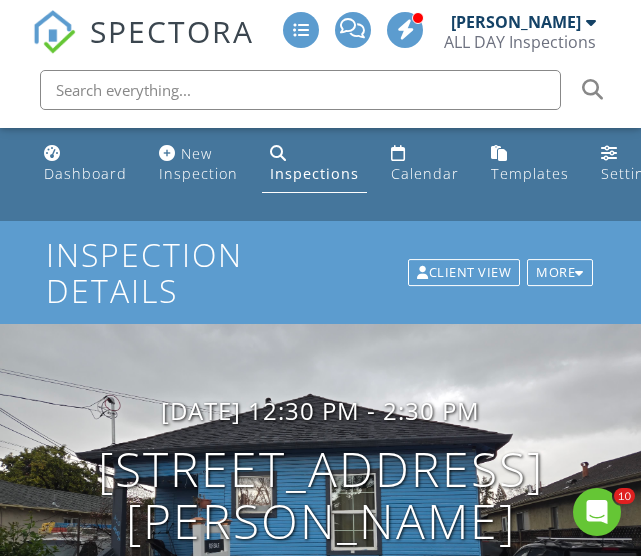 click at bounding box center (54, 32) 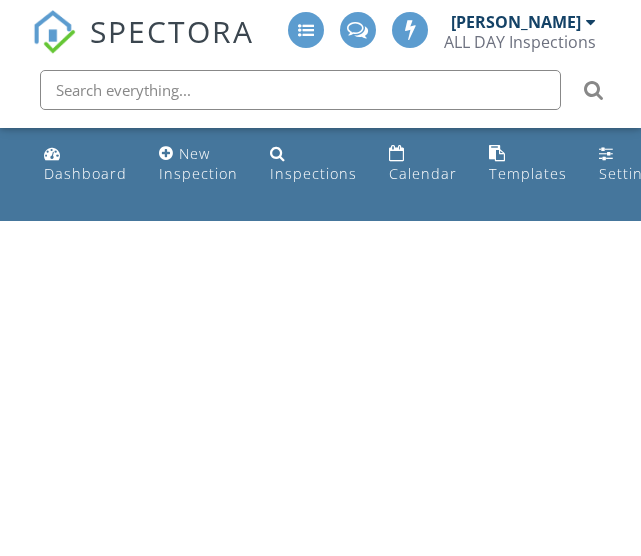 scroll, scrollTop: 0, scrollLeft: 0, axis: both 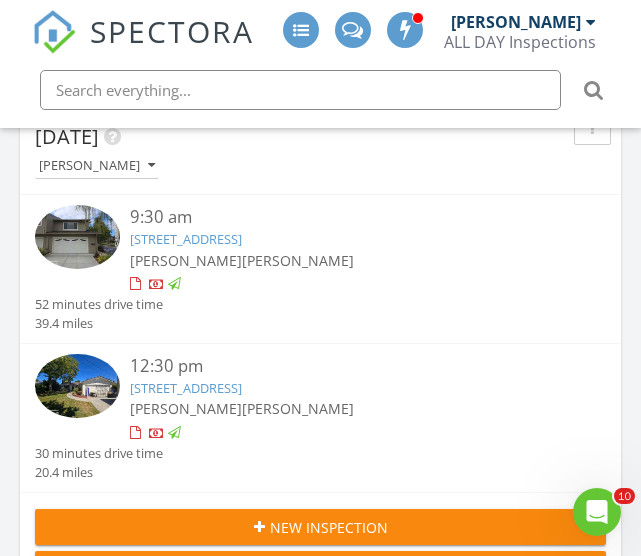 click on "4649 Theta St, Fremont, CA 94536" at bounding box center [186, 388] 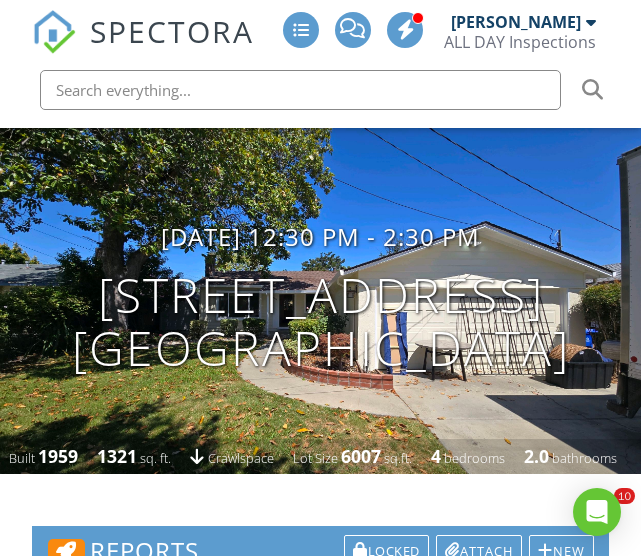 scroll, scrollTop: 466, scrollLeft: 0, axis: vertical 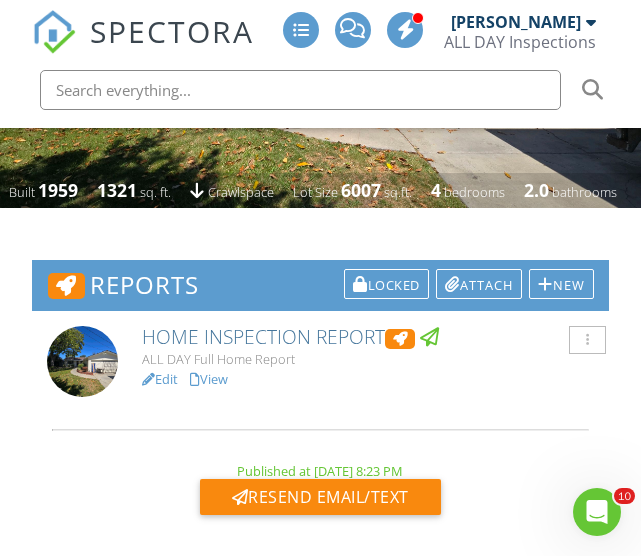 click on "View" at bounding box center (209, 379) 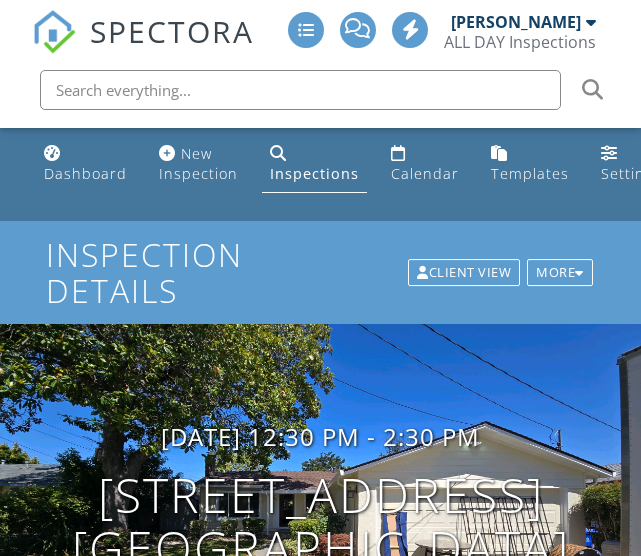 click on "Edit" at bounding box center [160, 845] 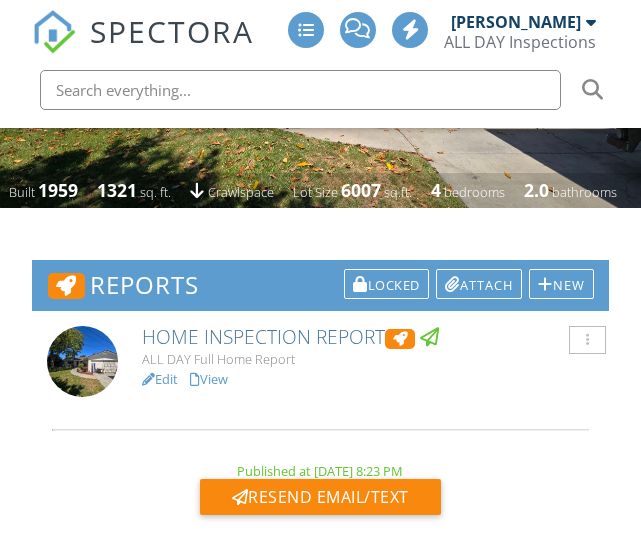 scroll, scrollTop: 466, scrollLeft: 0, axis: vertical 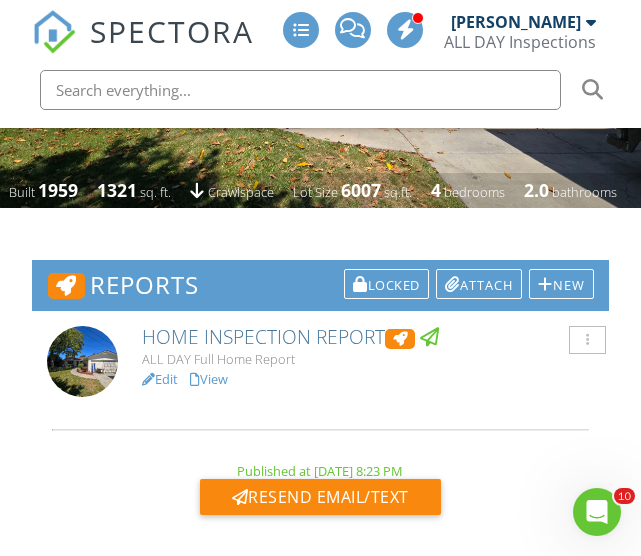 click on "Edit" at bounding box center [160, 379] 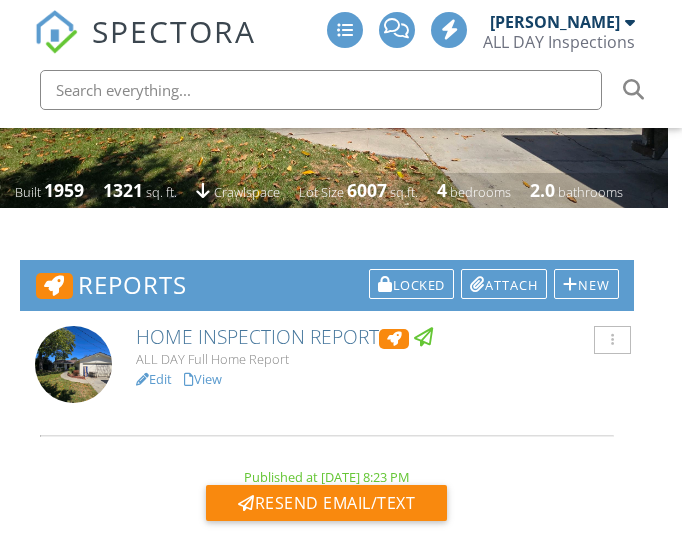 scroll, scrollTop: 466, scrollLeft: 14, axis: both 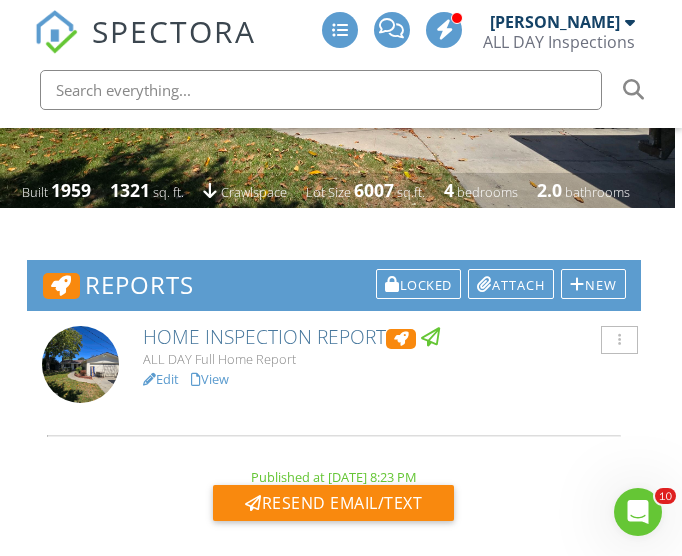 click 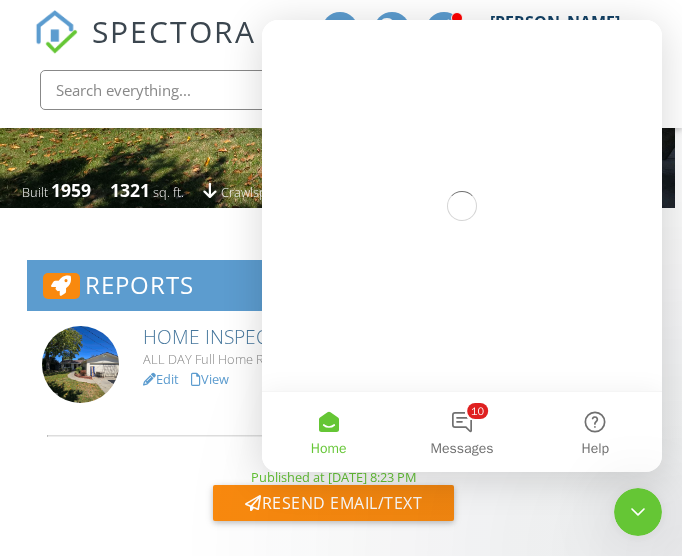 scroll, scrollTop: 0, scrollLeft: 0, axis: both 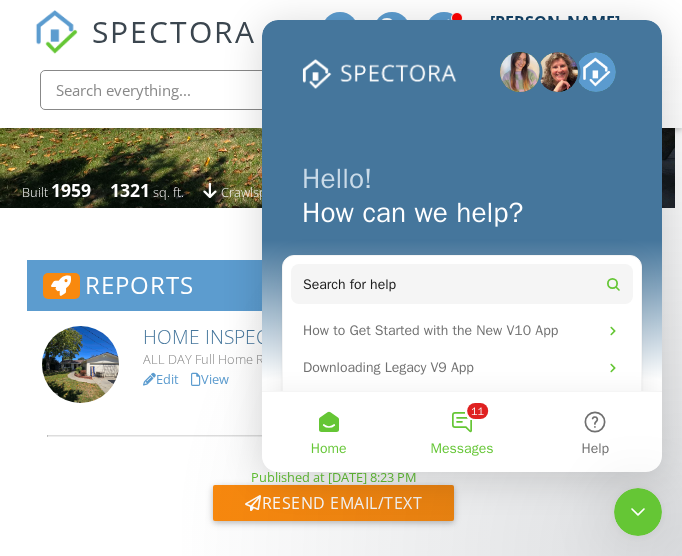 click on "11 Messages" at bounding box center (461, 432) 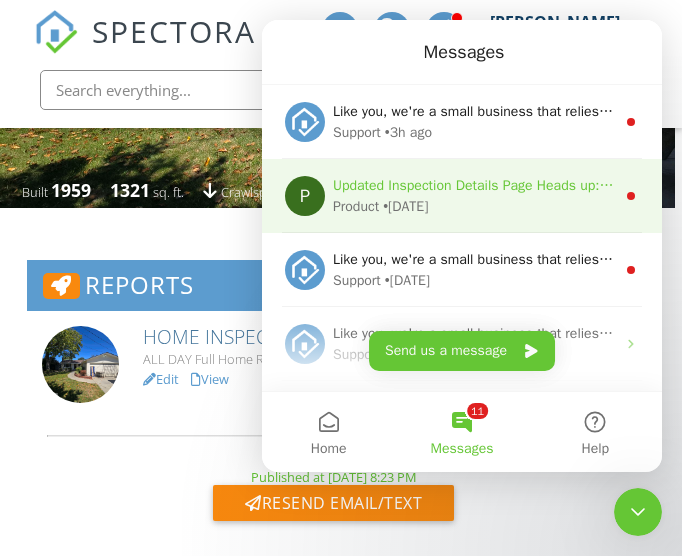 click on "Product •  4w ago" at bounding box center (474, 206) 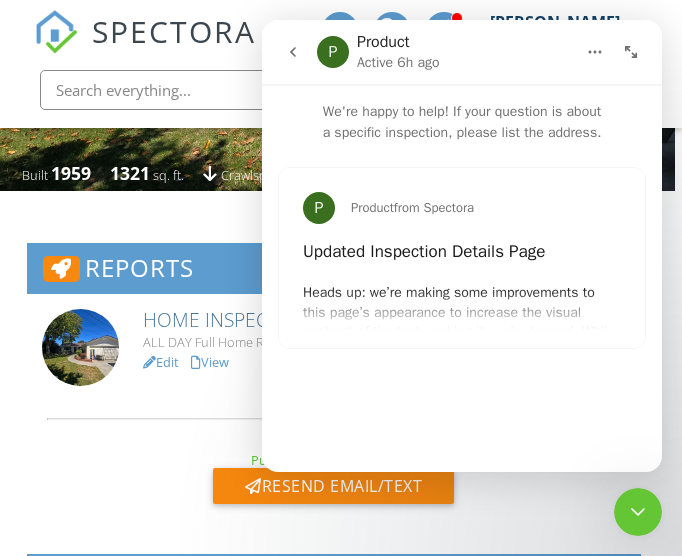 scroll, scrollTop: 479, scrollLeft: 7, axis: both 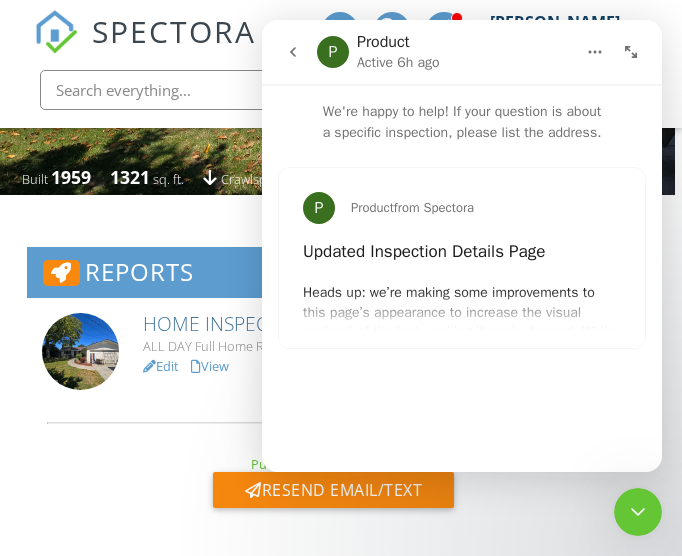 click on "P Product  from Spectora Updated Inspection Details Page Heads up: we’re making some improvements to this page’s appearance to increase the visual contrast of the text, making it easier to read. While the functionality is the same, we hope the updated look will be a little easier on your eyes." at bounding box center [462, 258] 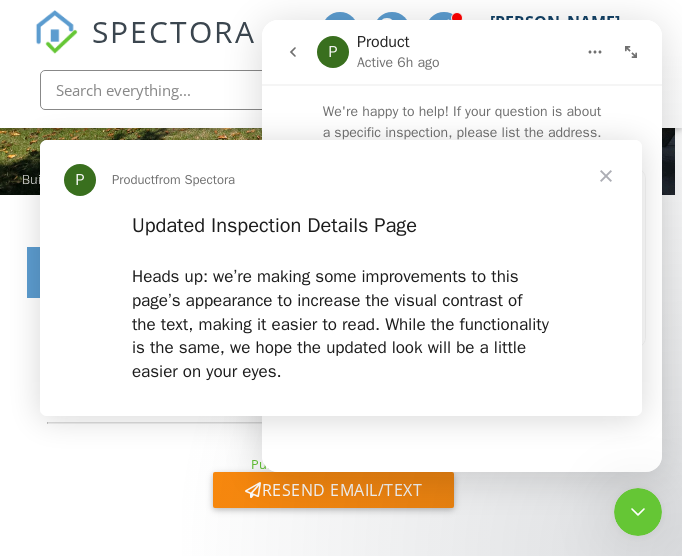 scroll, scrollTop: 0, scrollLeft: 0, axis: both 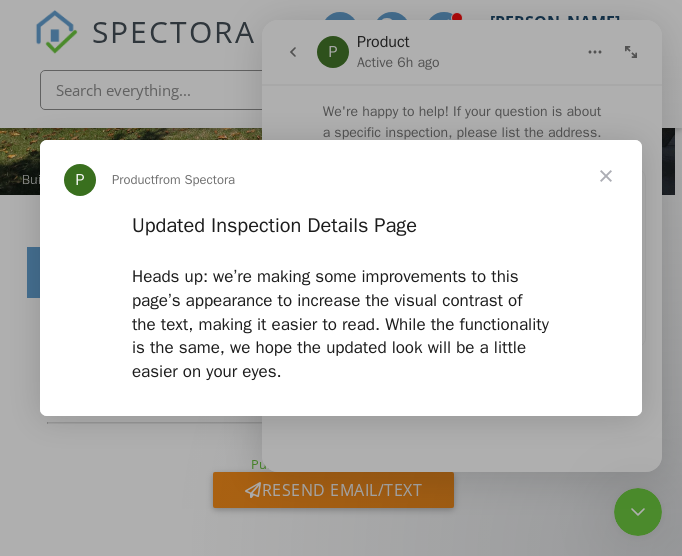 click at bounding box center [606, 176] 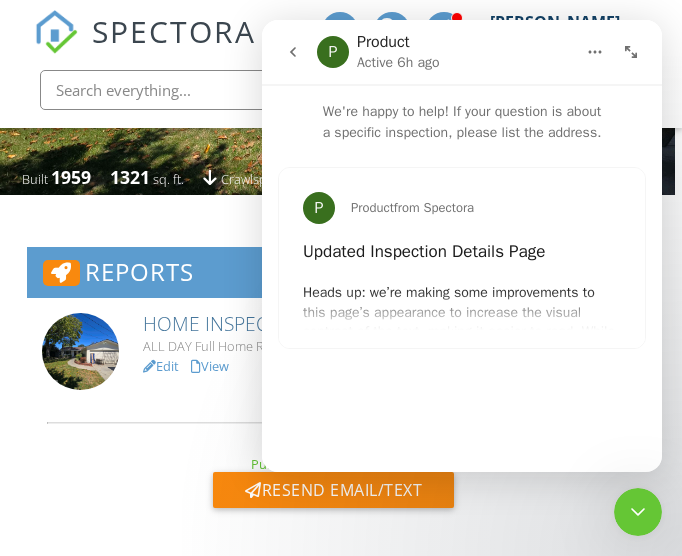 click 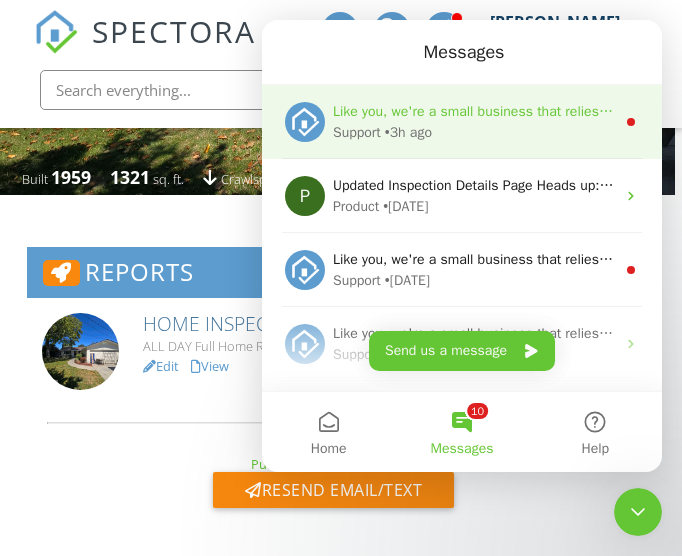 scroll, scrollTop: 0, scrollLeft: 0, axis: both 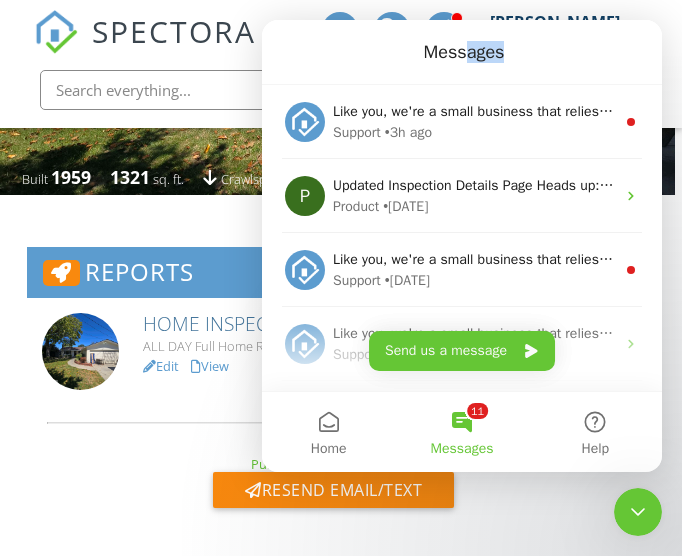drag, startPoint x: 467, startPoint y: 55, endPoint x: 492, endPoint y: 62, distance: 25.96151 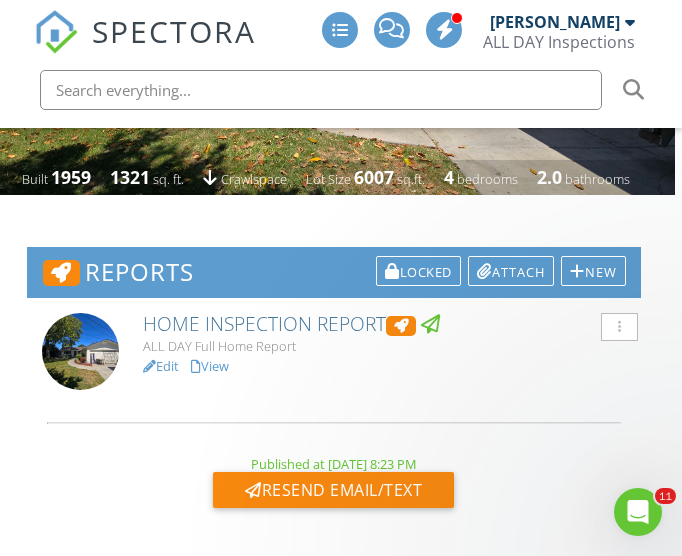 scroll, scrollTop: 0, scrollLeft: 0, axis: both 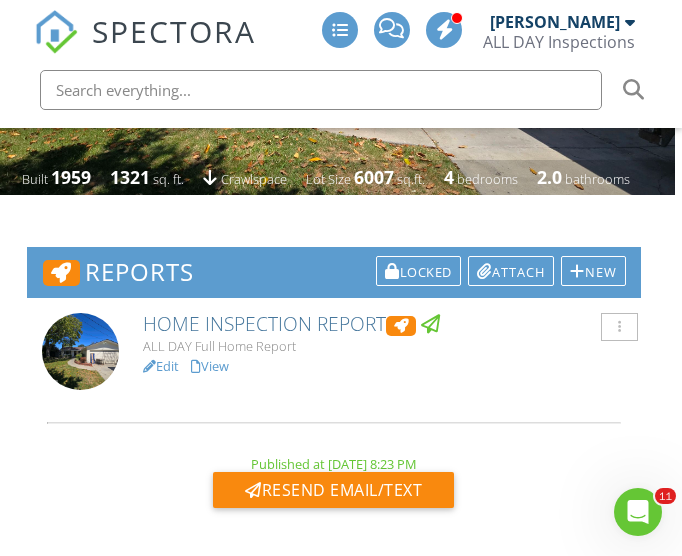 click on "Edit" at bounding box center [161, 366] 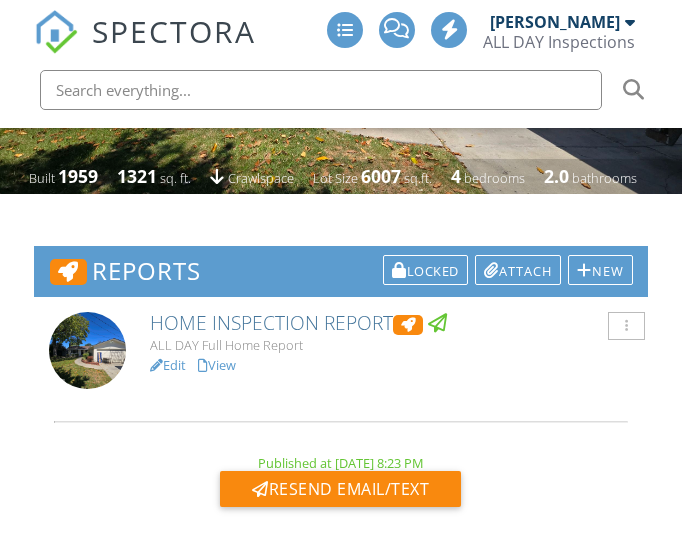 scroll, scrollTop: 480, scrollLeft: 0, axis: vertical 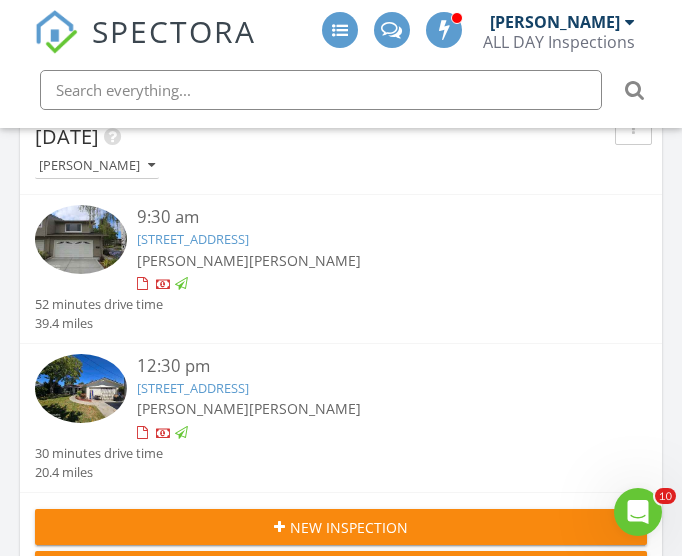 click on "[STREET_ADDRESS]" at bounding box center (193, 388) 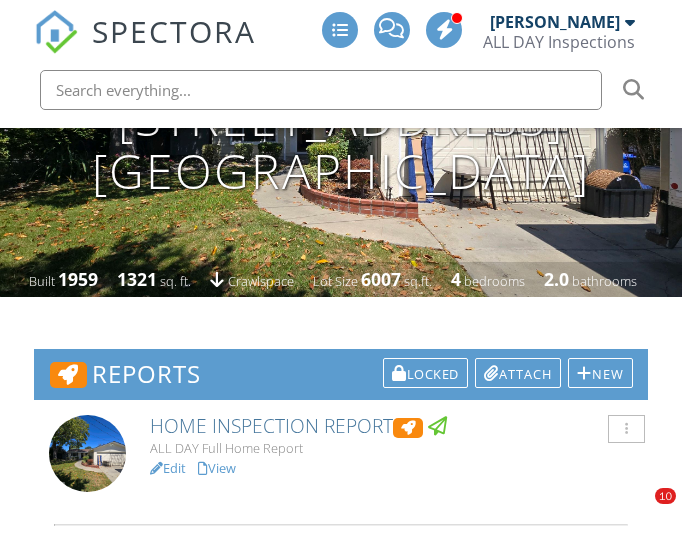 scroll, scrollTop: 521, scrollLeft: 0, axis: vertical 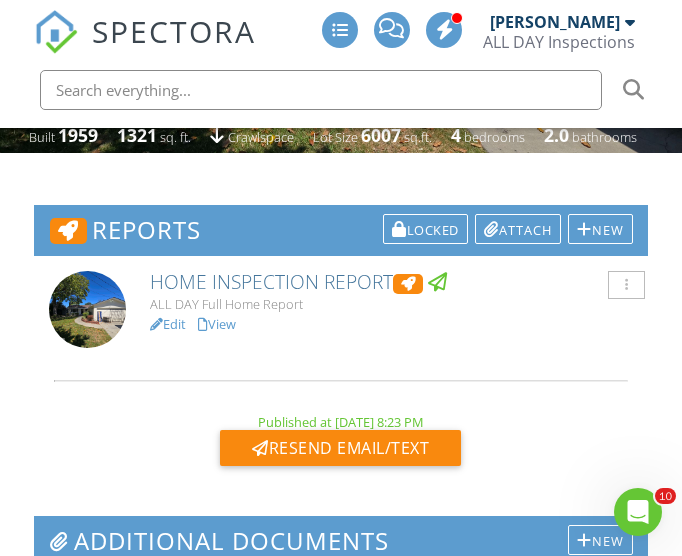 click on "Edit" at bounding box center (168, 324) 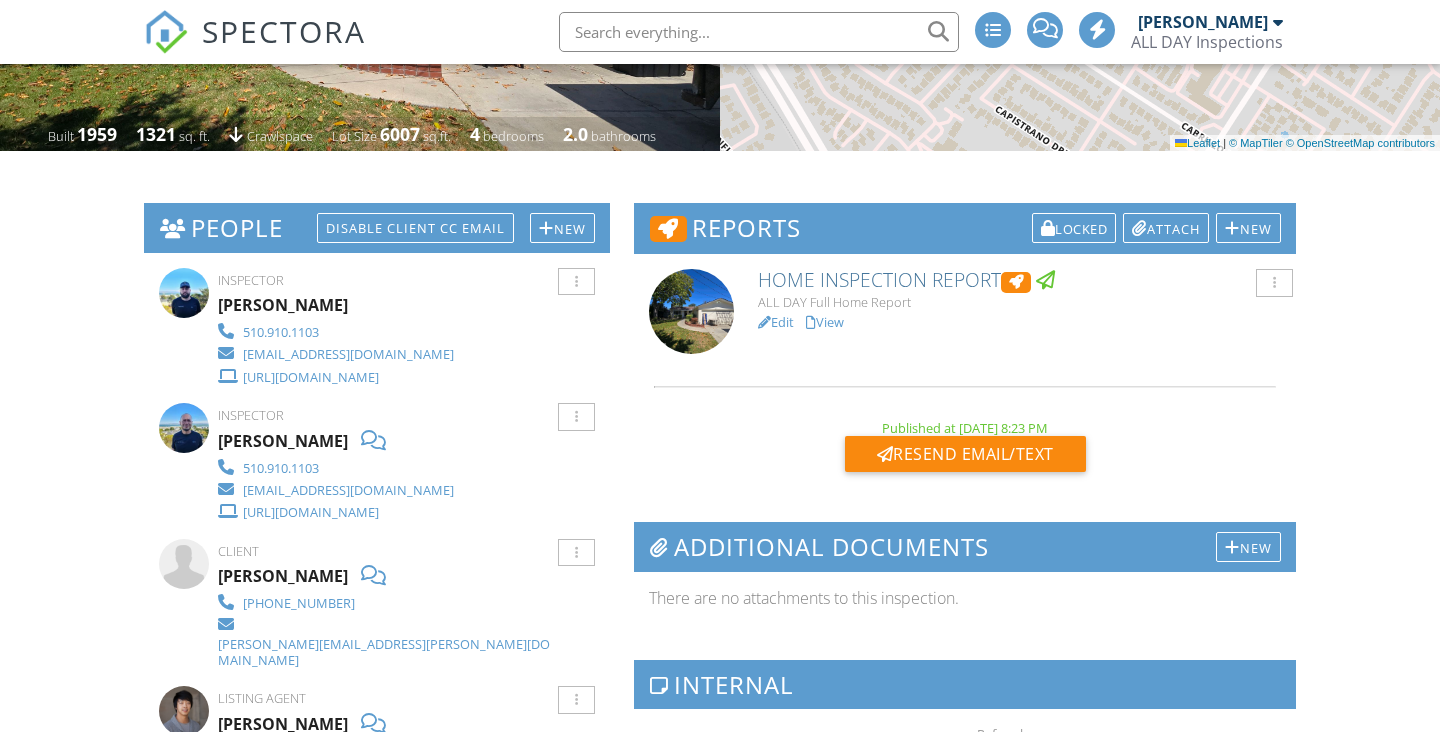 scroll, scrollTop: 383, scrollLeft: 0, axis: vertical 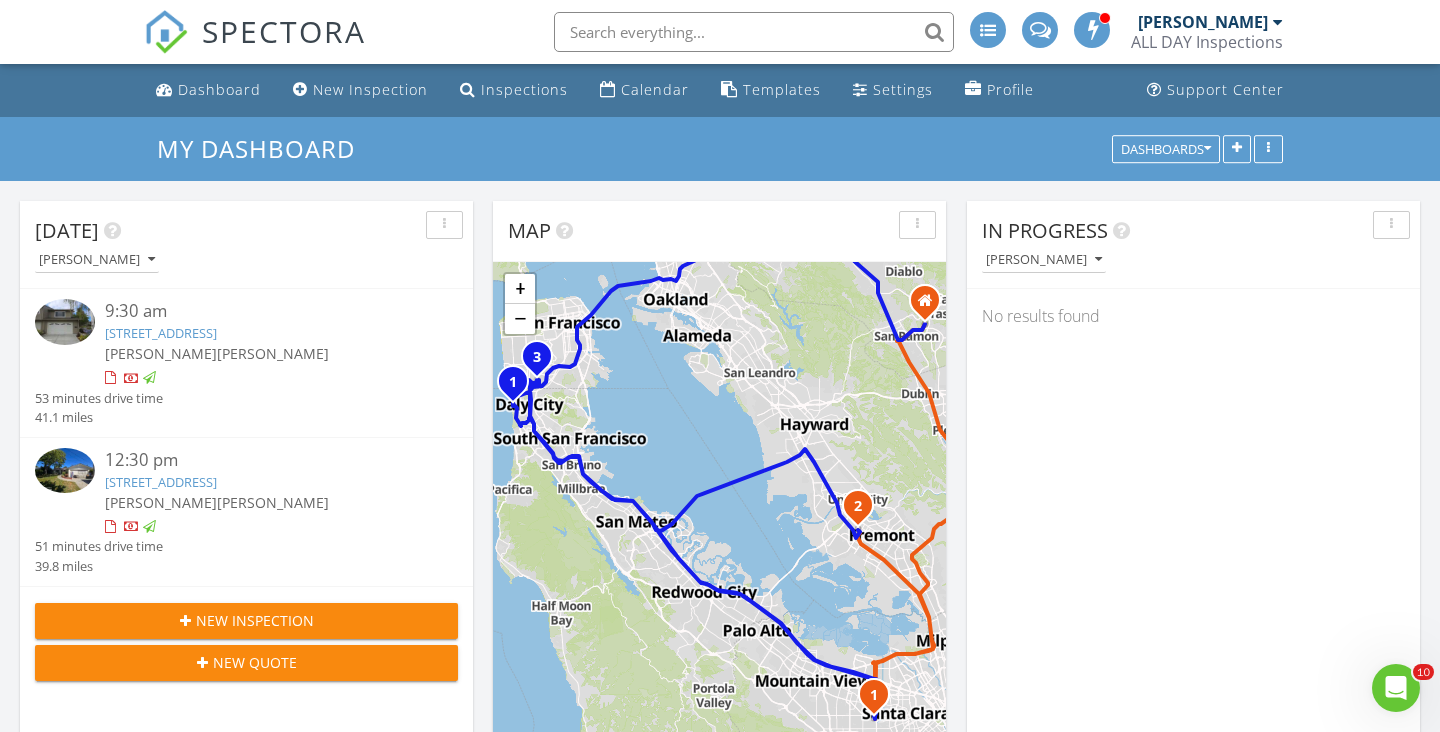 click on "[STREET_ADDRESS]" at bounding box center (161, 482) 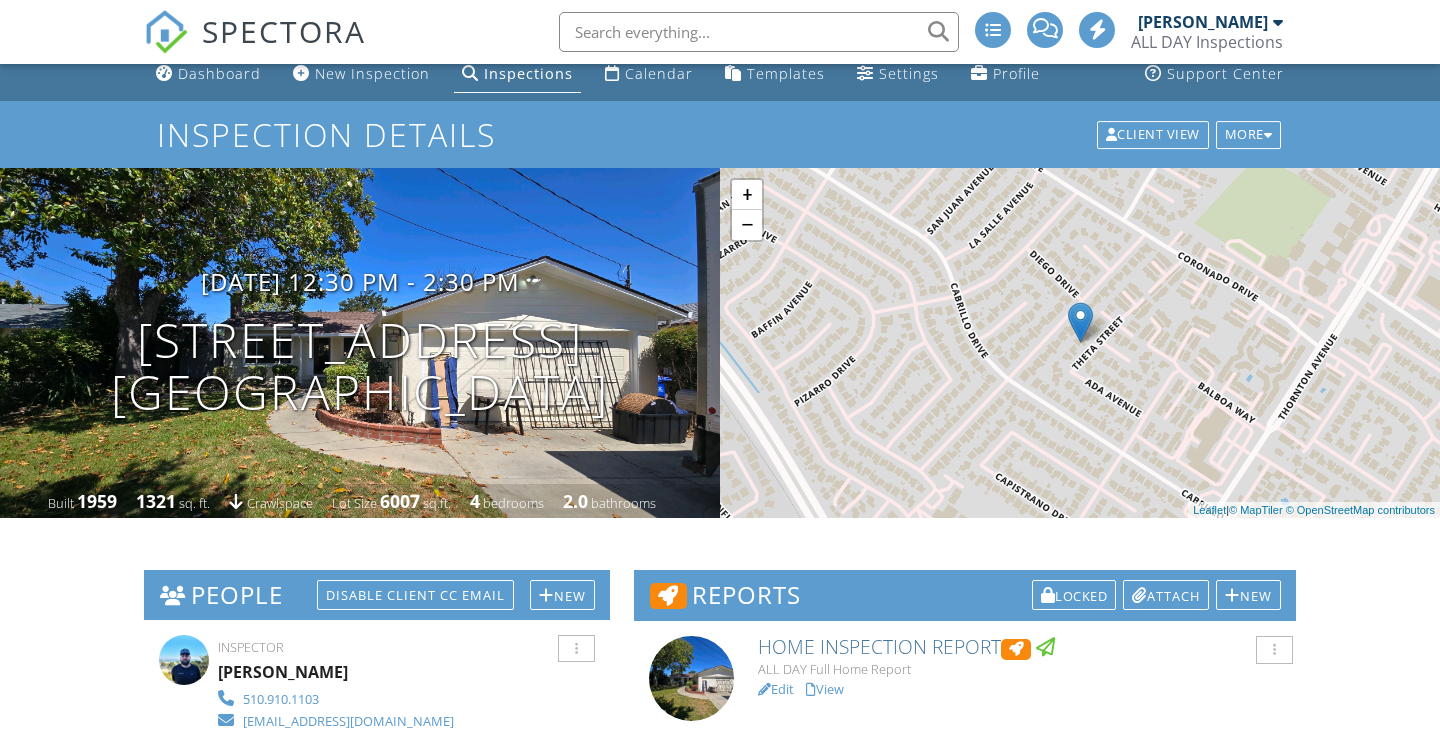 scroll, scrollTop: 247, scrollLeft: 0, axis: vertical 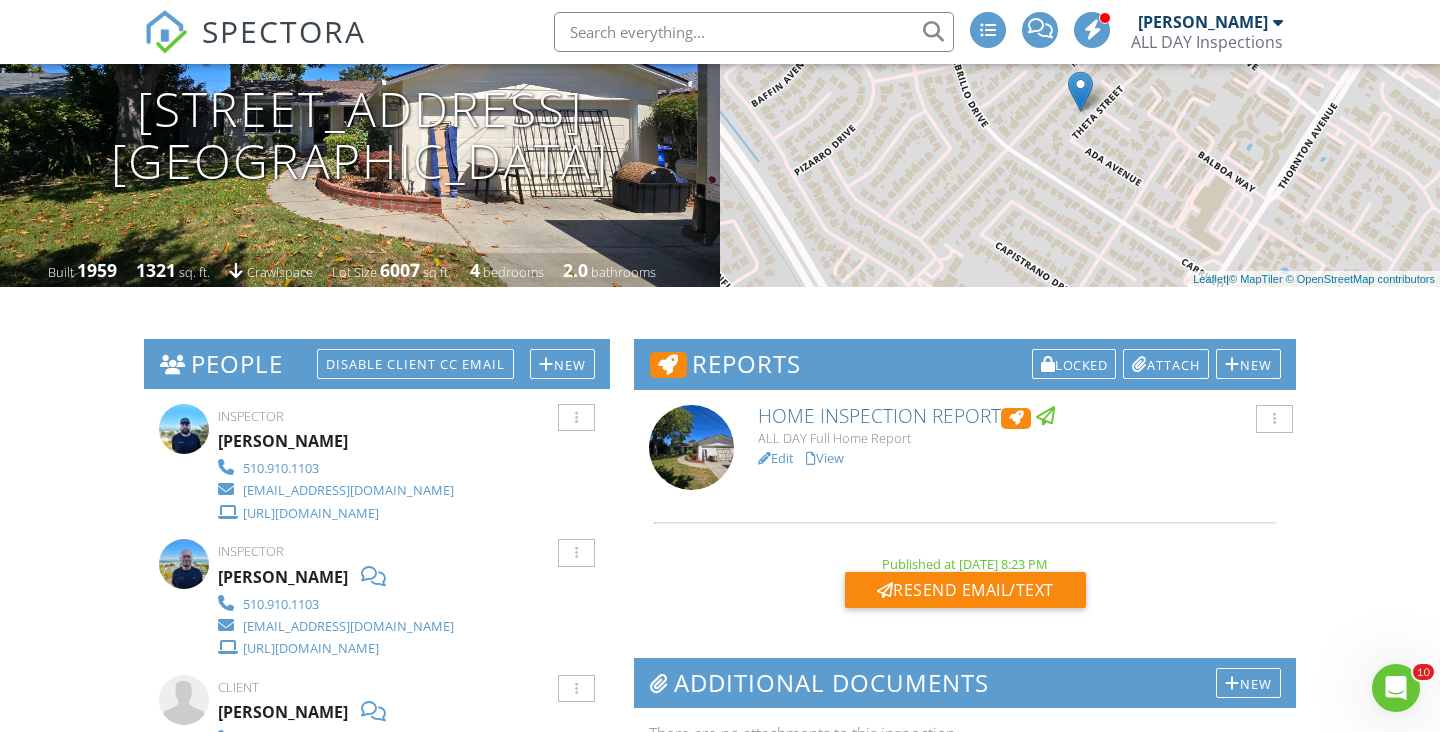 click on "Edit" at bounding box center [776, 458] 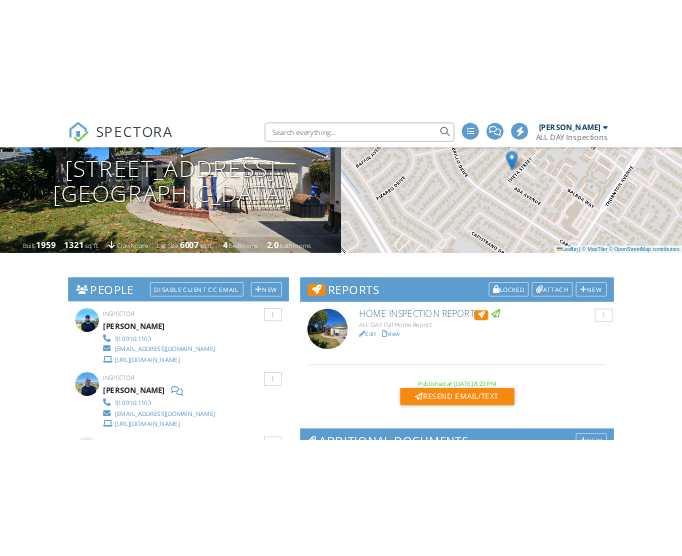scroll, scrollTop: 247, scrollLeft: 0, axis: vertical 